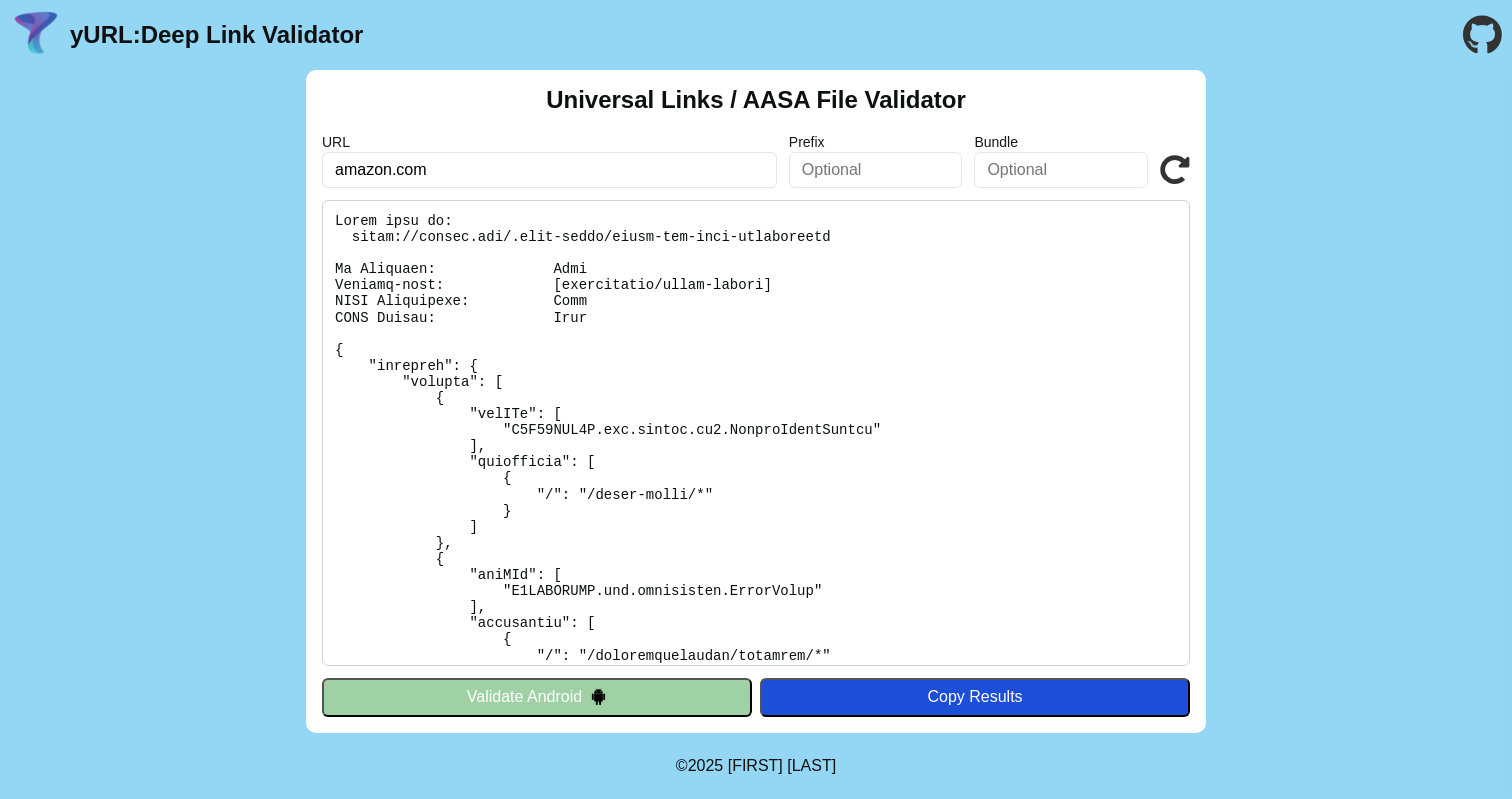 scroll, scrollTop: 0, scrollLeft: 0, axis: both 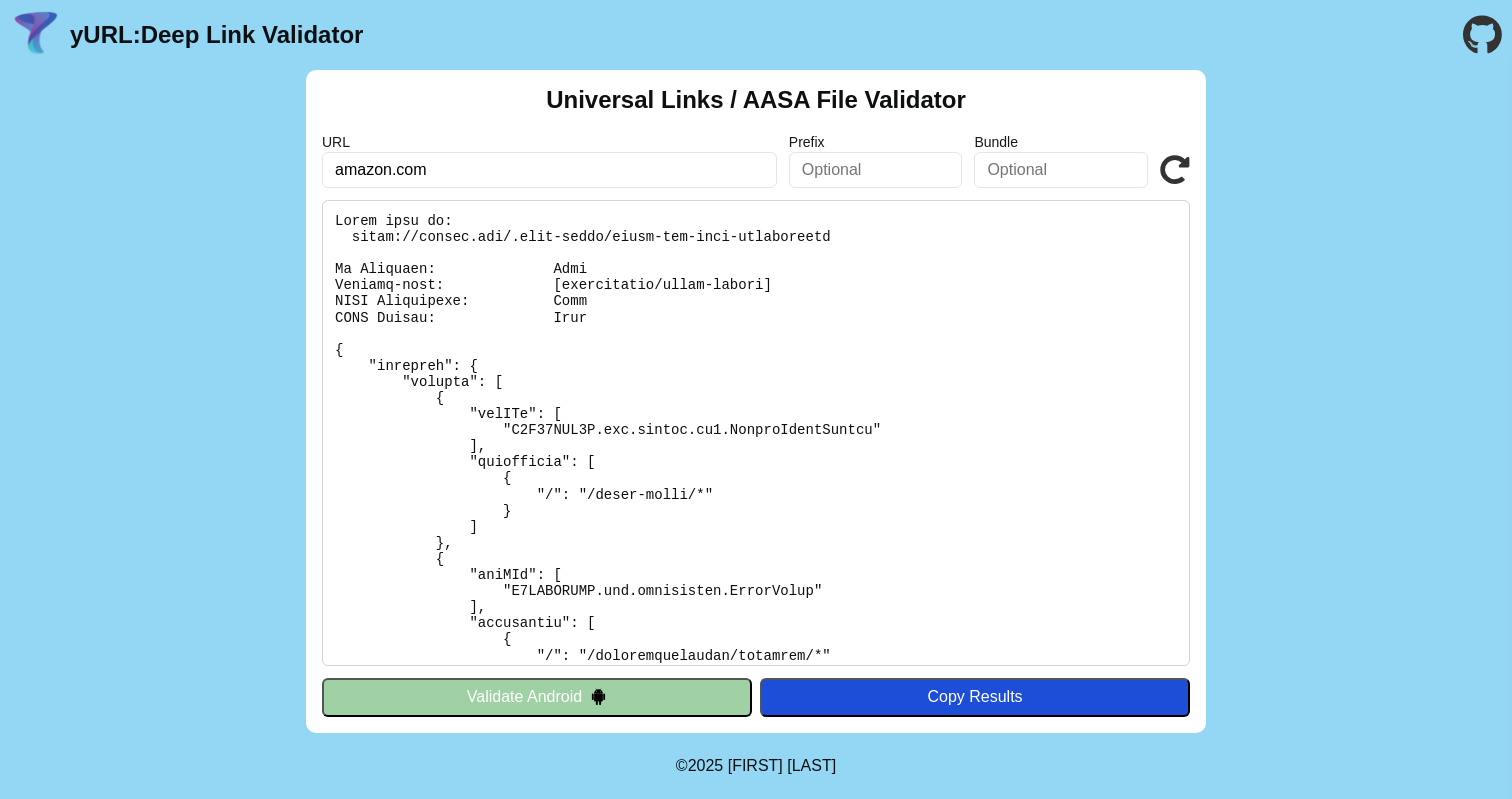 drag, startPoint x: 389, startPoint y: 169, endPoint x: 342, endPoint y: 169, distance: 47 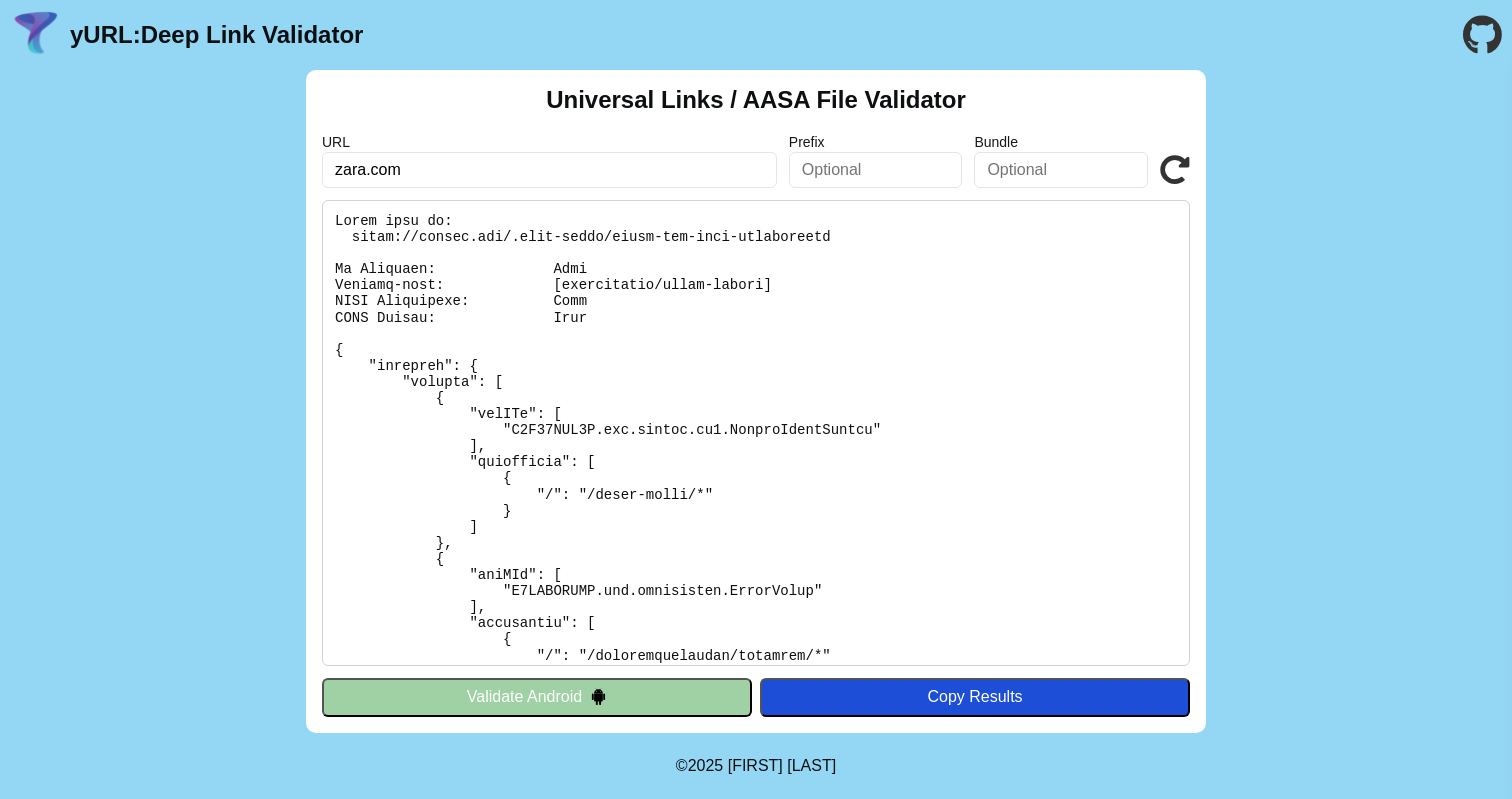 type on "zara.com" 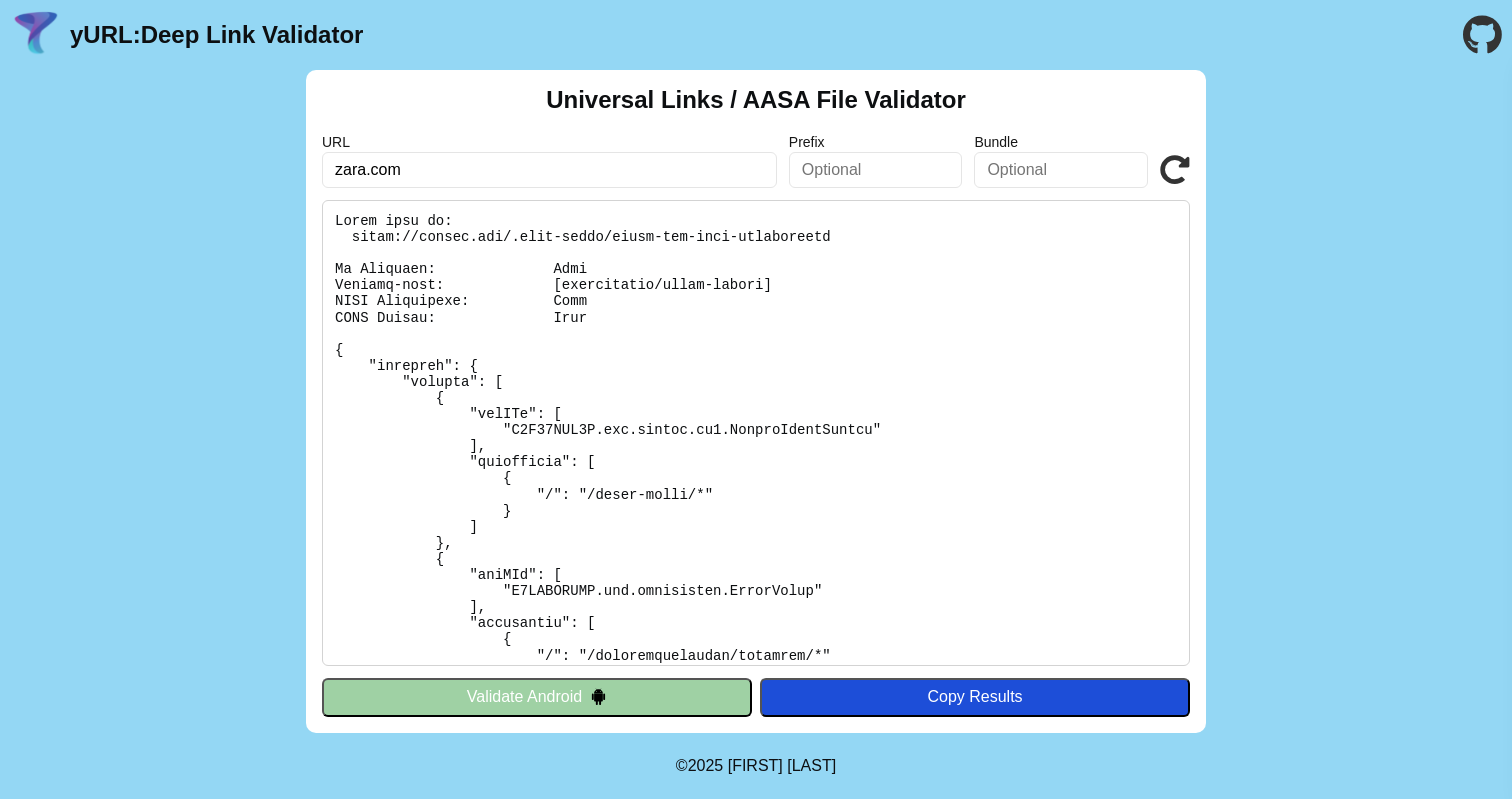 click on "Validate" at bounding box center [0, 0] 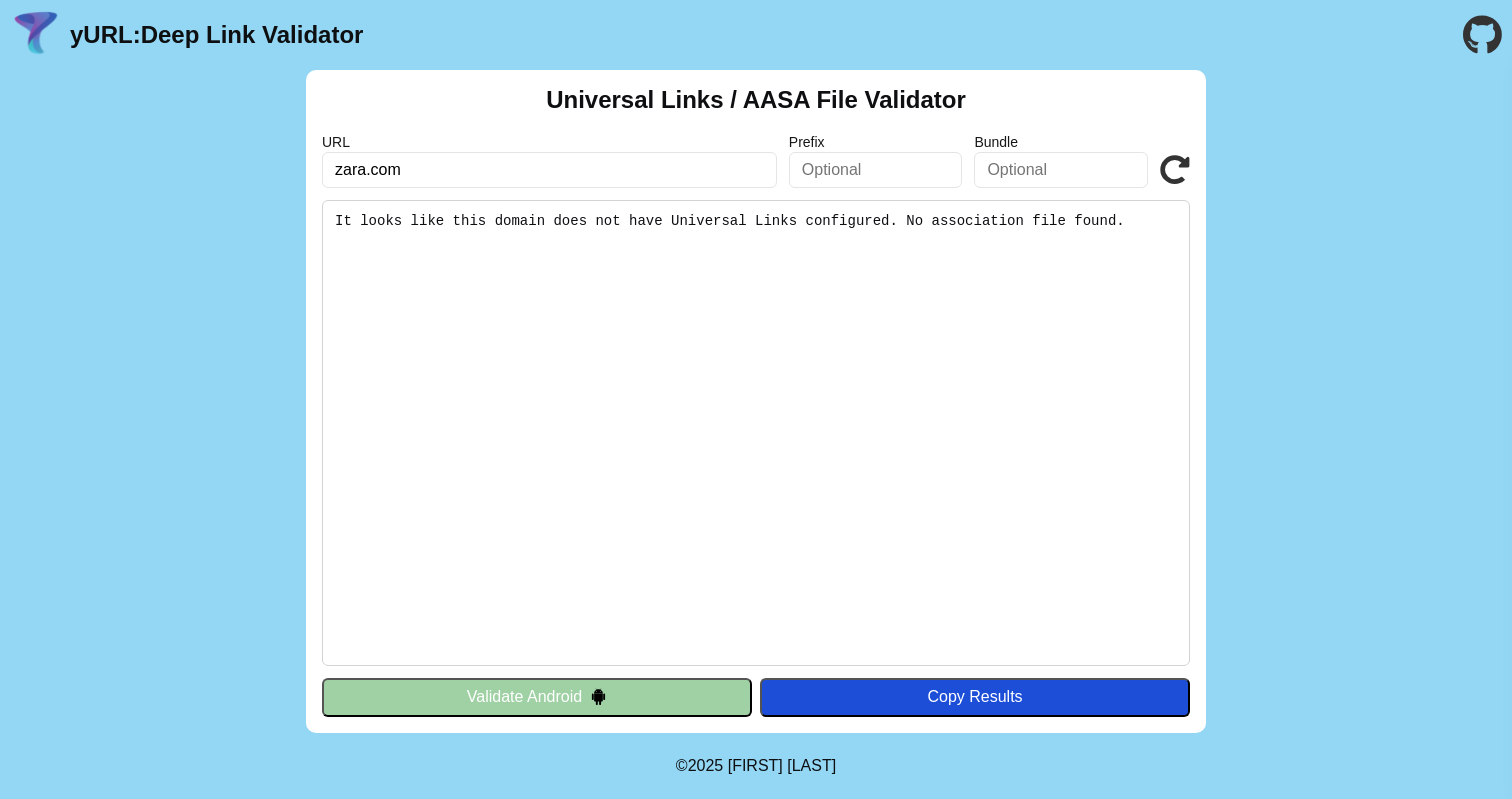scroll, scrollTop: 0, scrollLeft: 0, axis: both 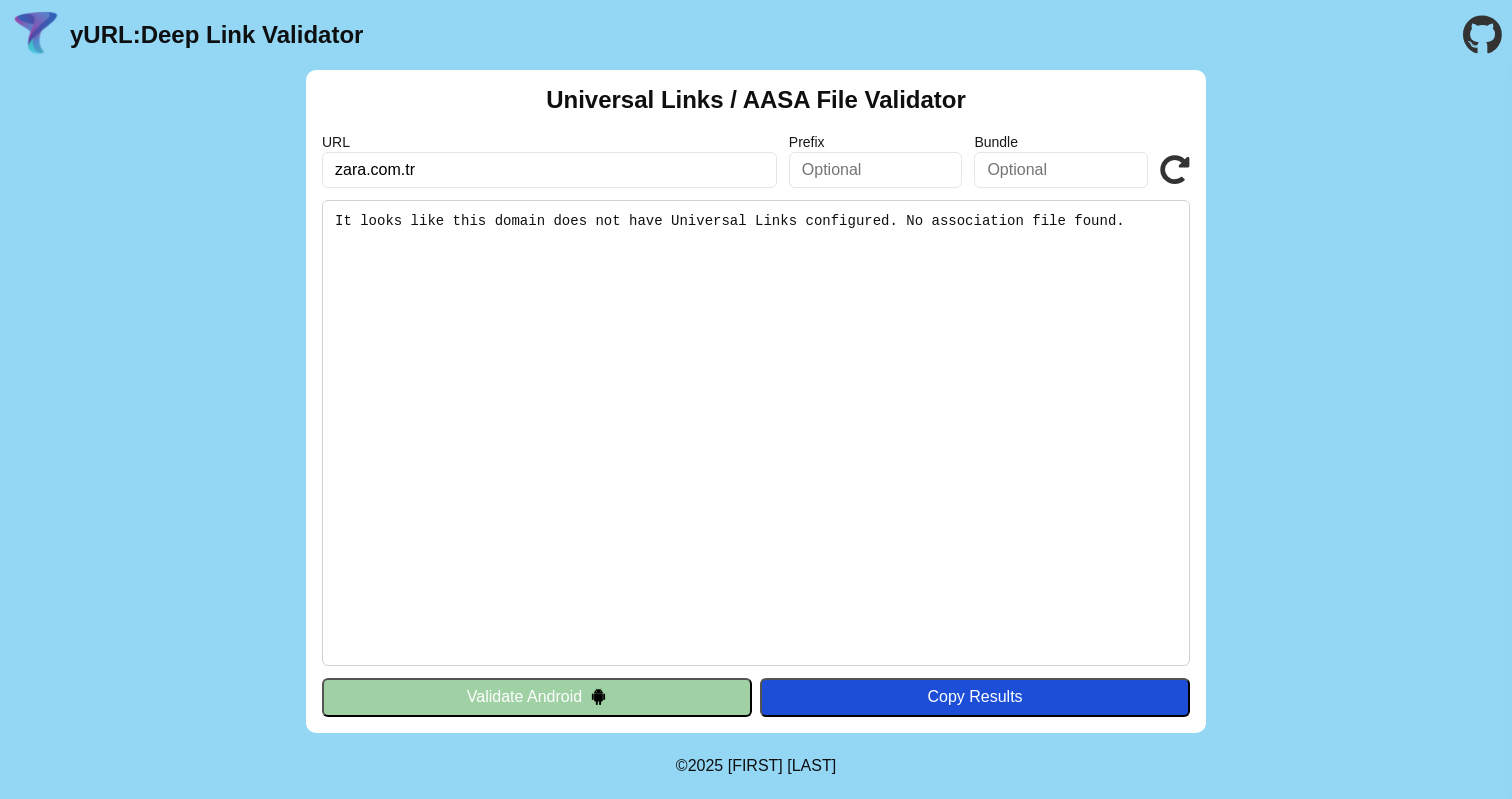 type on "zara.com.tr" 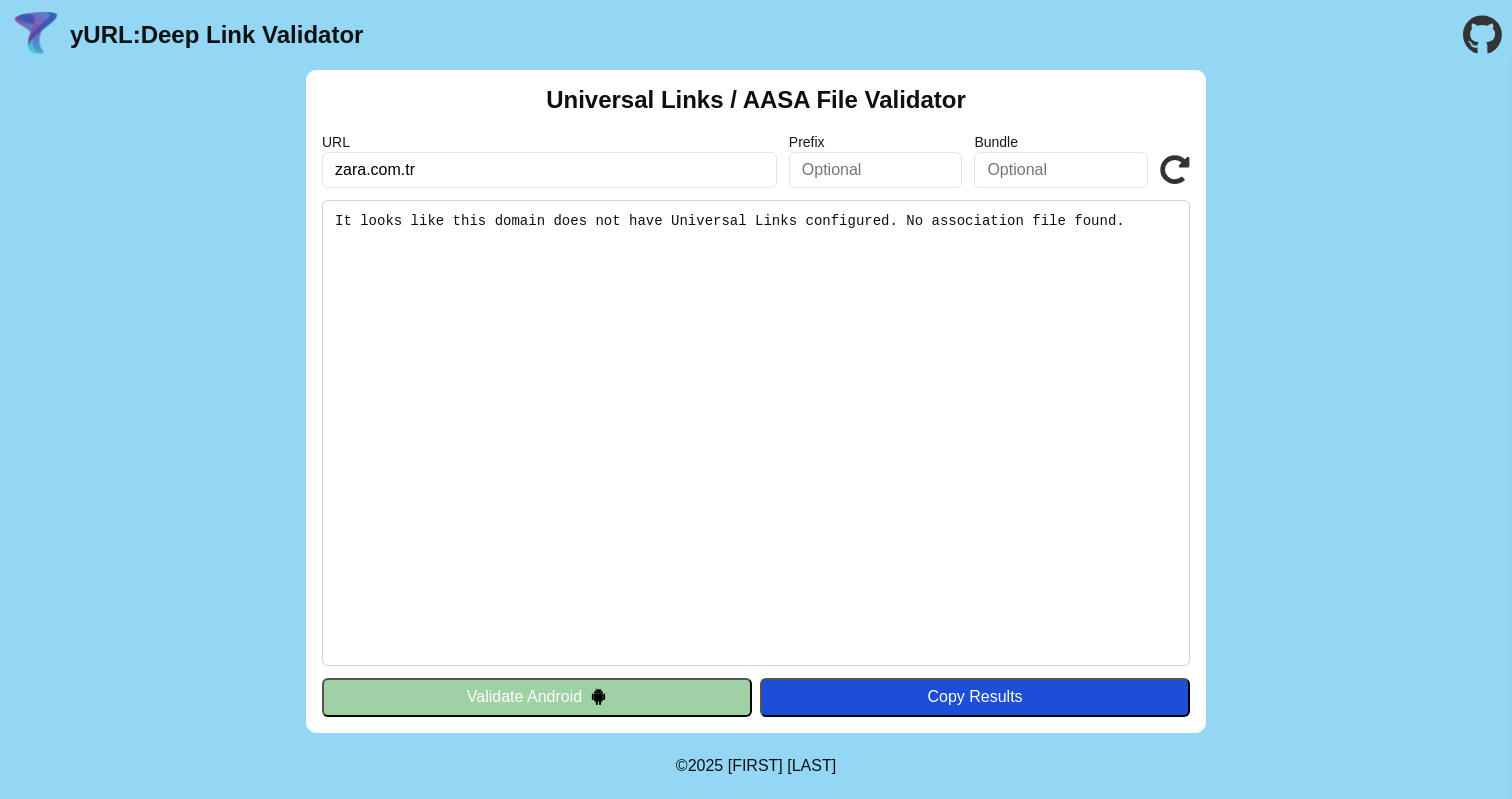 click on "Validate" at bounding box center [0, 0] 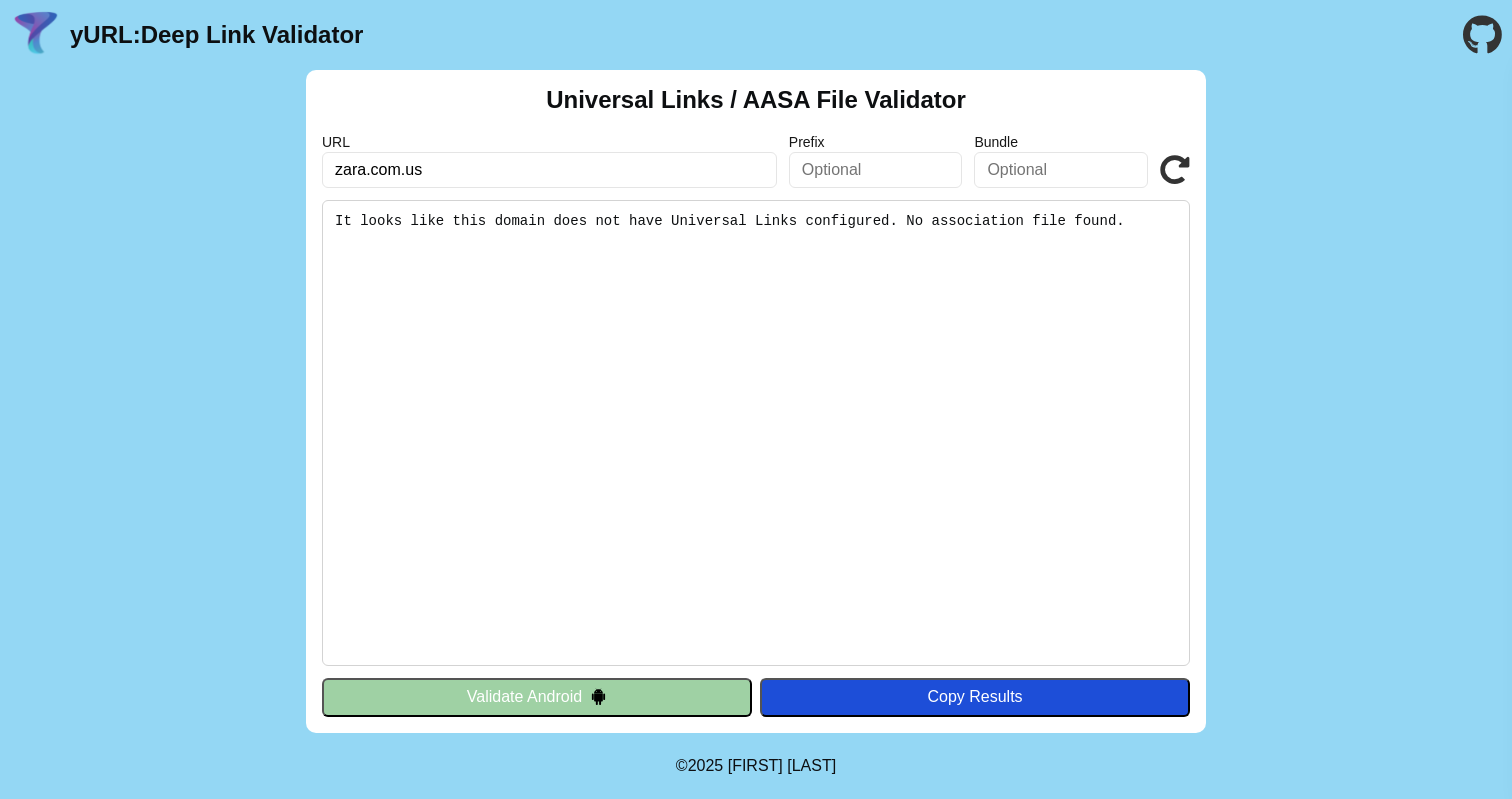 type on "zara.com.us" 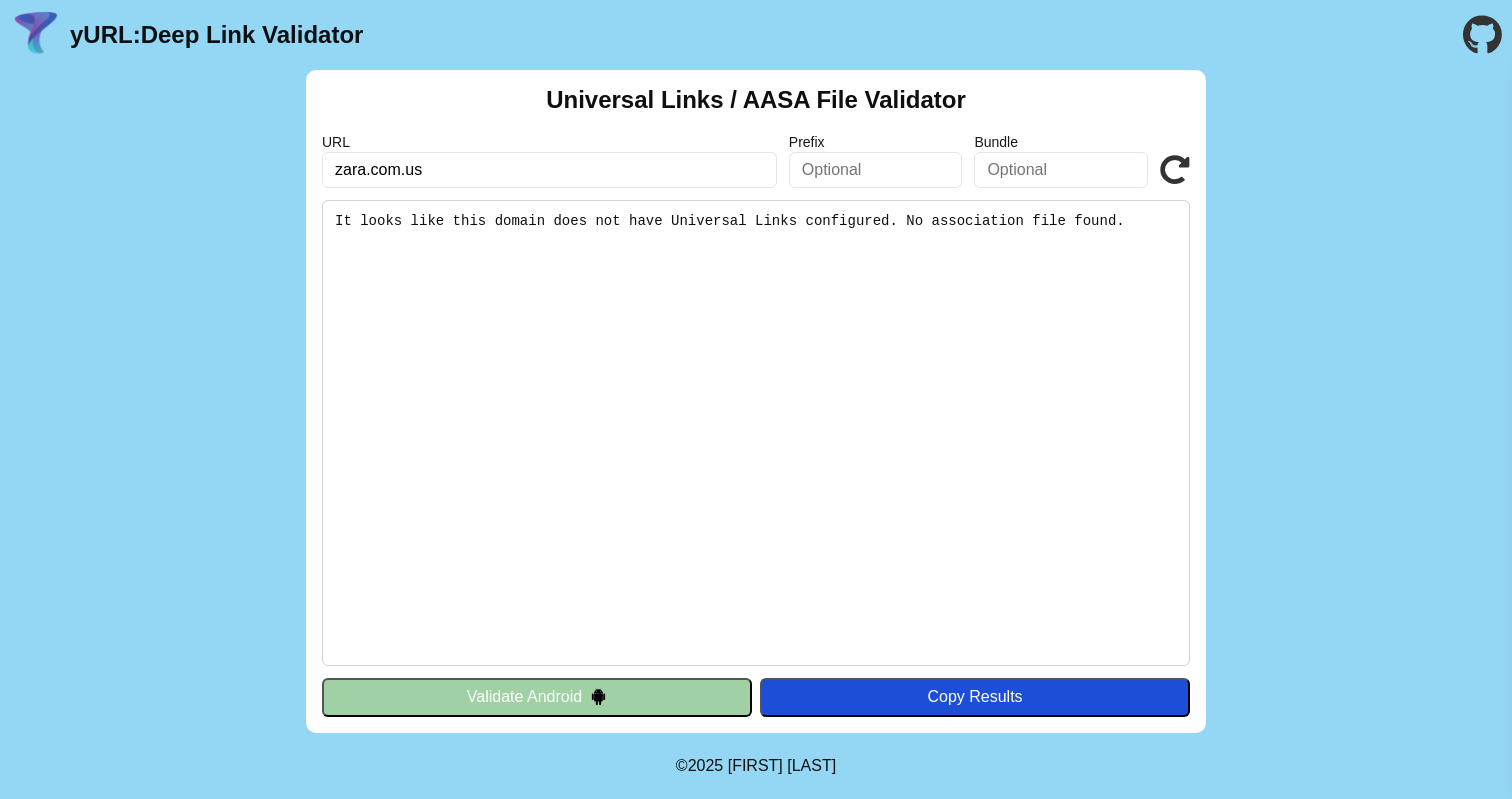 click on "Validate" at bounding box center [0, 0] 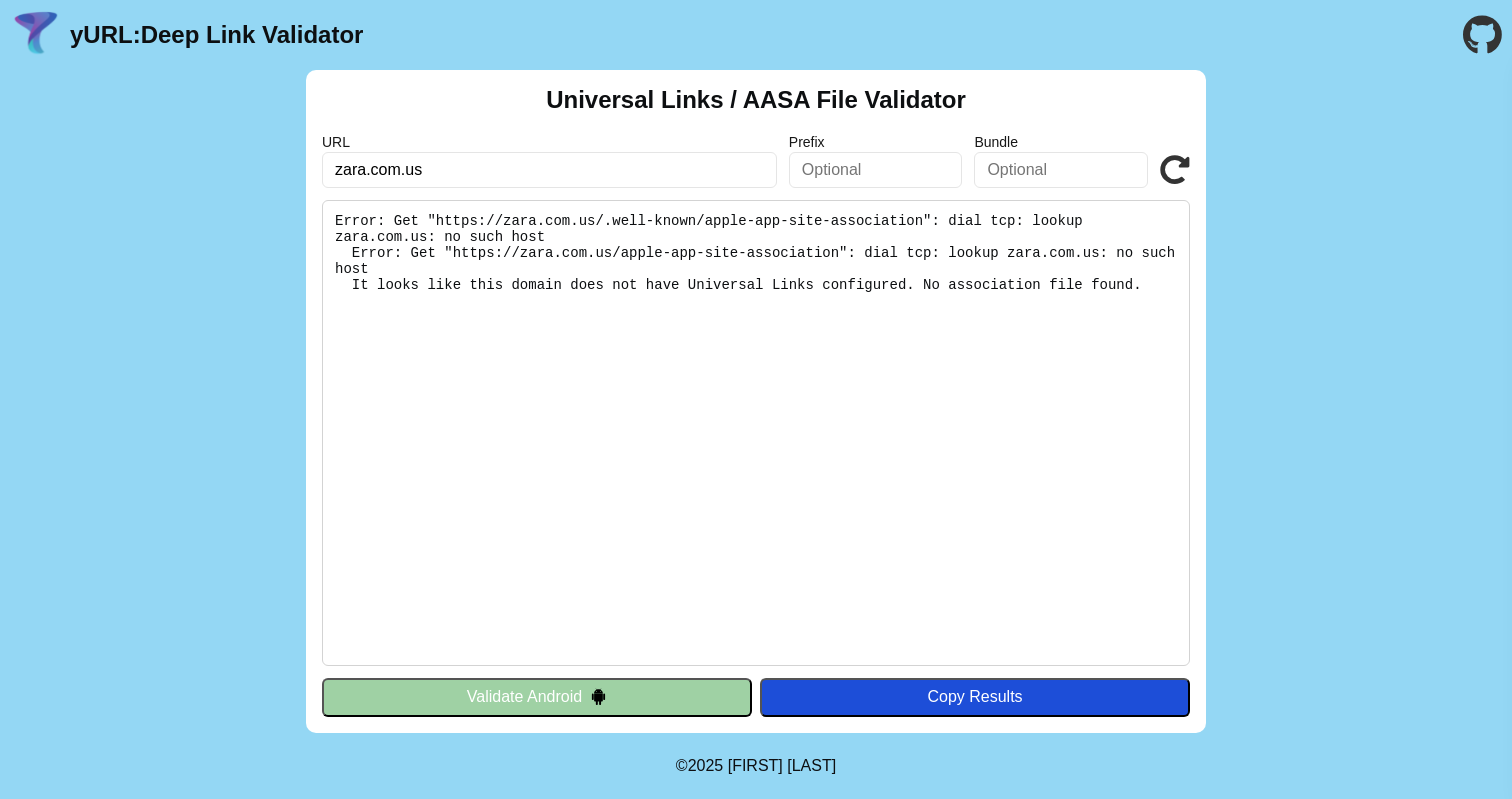 scroll, scrollTop: 0, scrollLeft: 0, axis: both 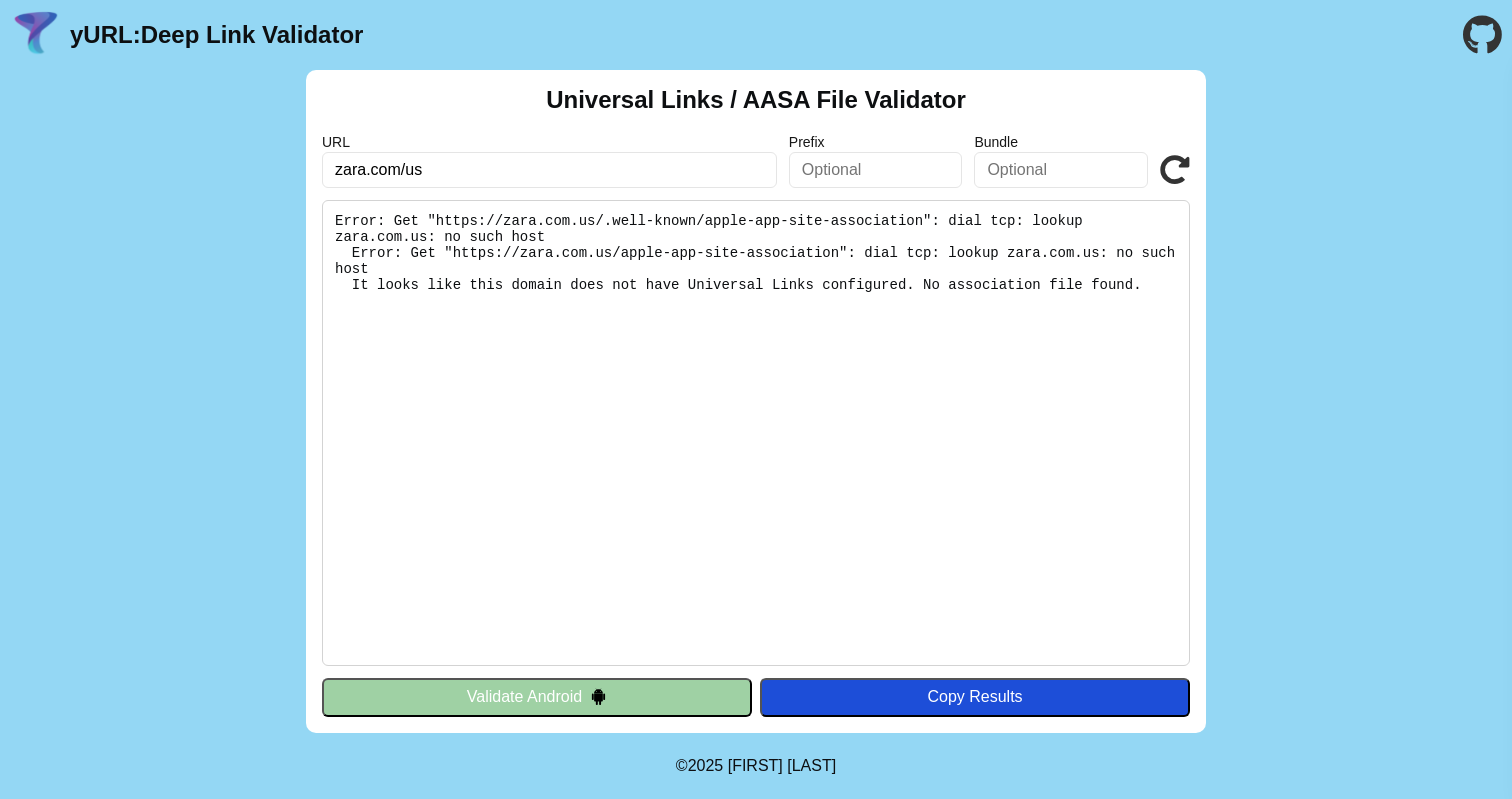 type on "zara.com/us" 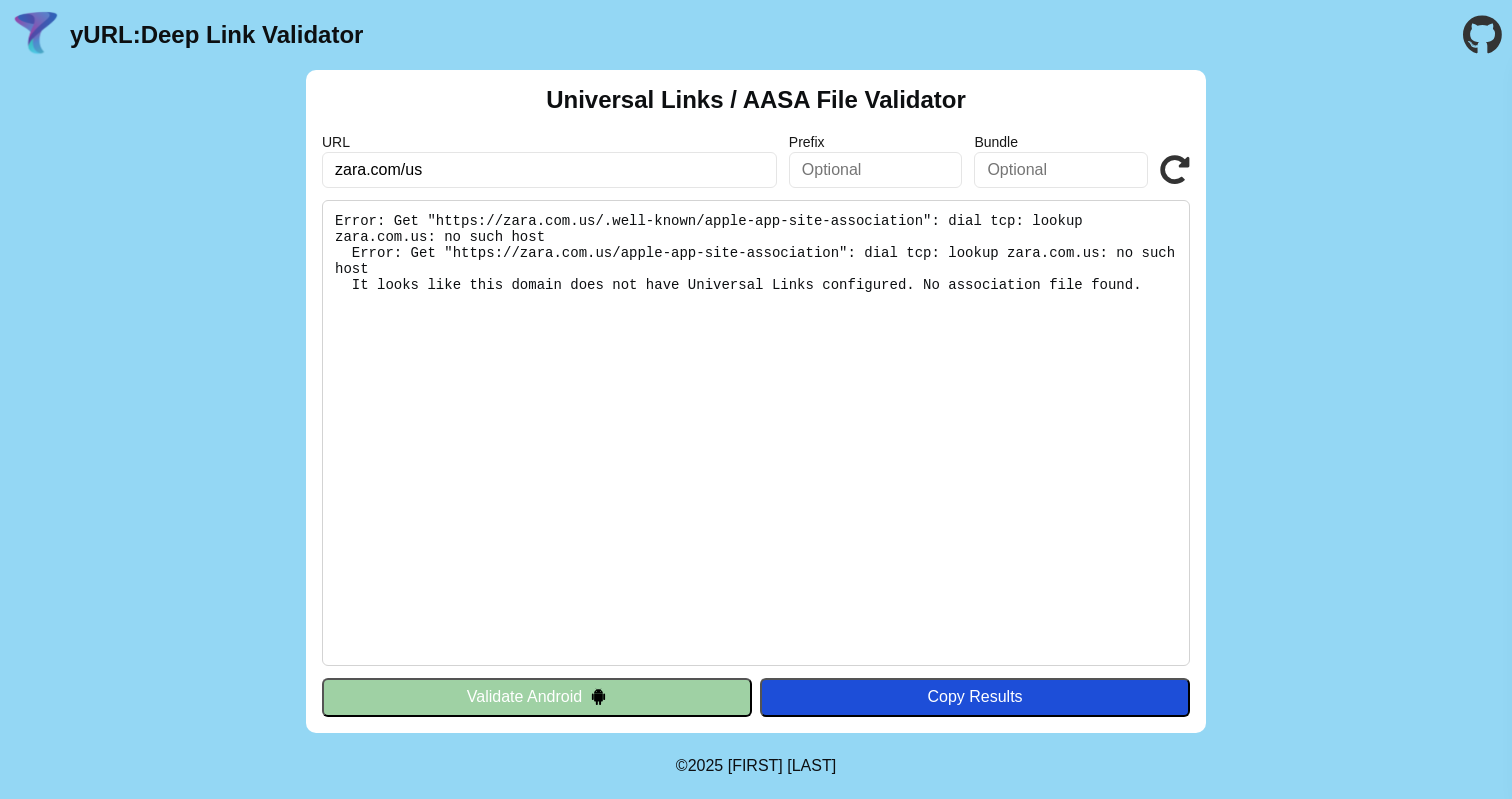click on "Validate" at bounding box center (0, 0) 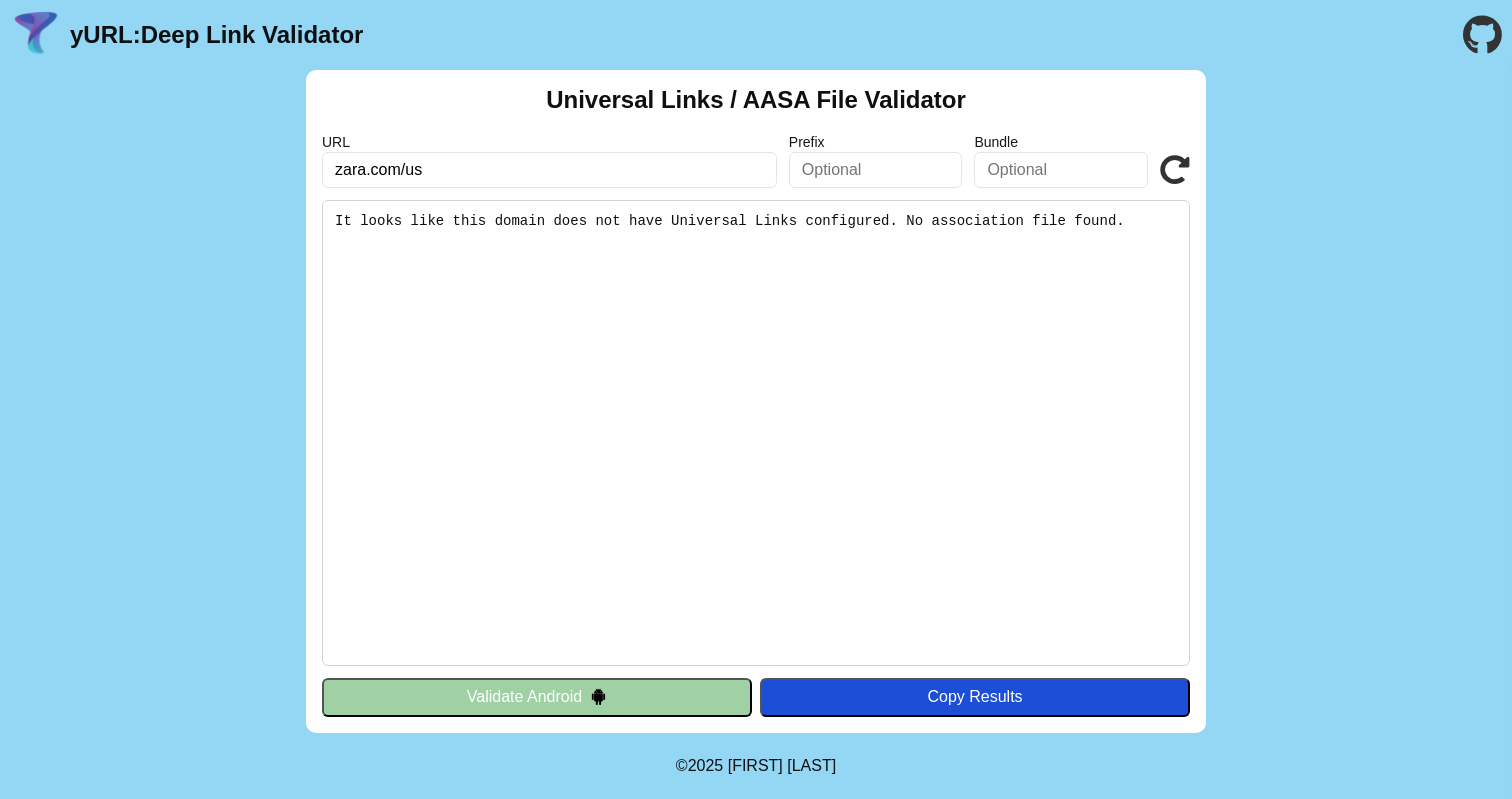scroll, scrollTop: 0, scrollLeft: 0, axis: both 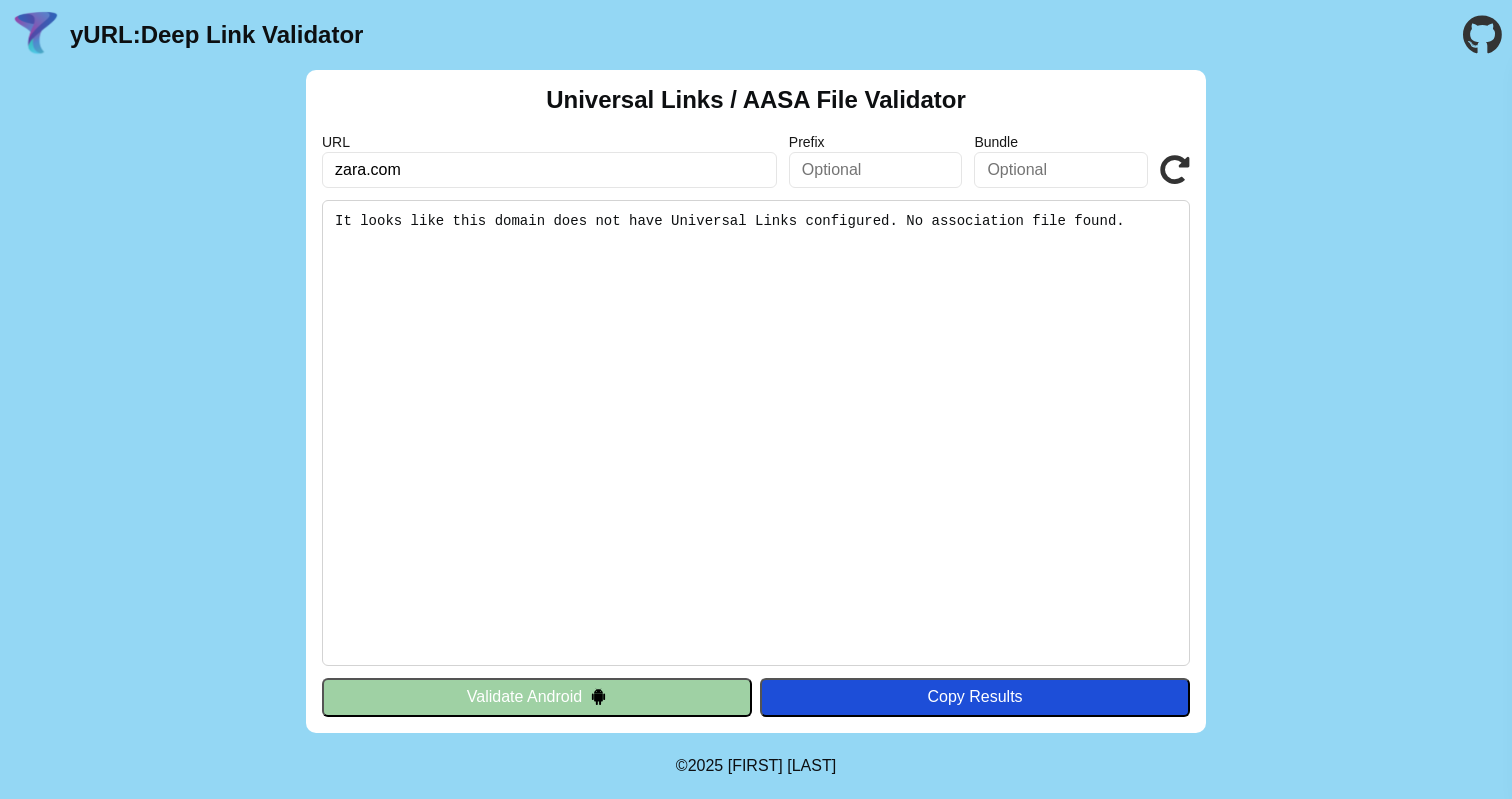 type on "zara.com" 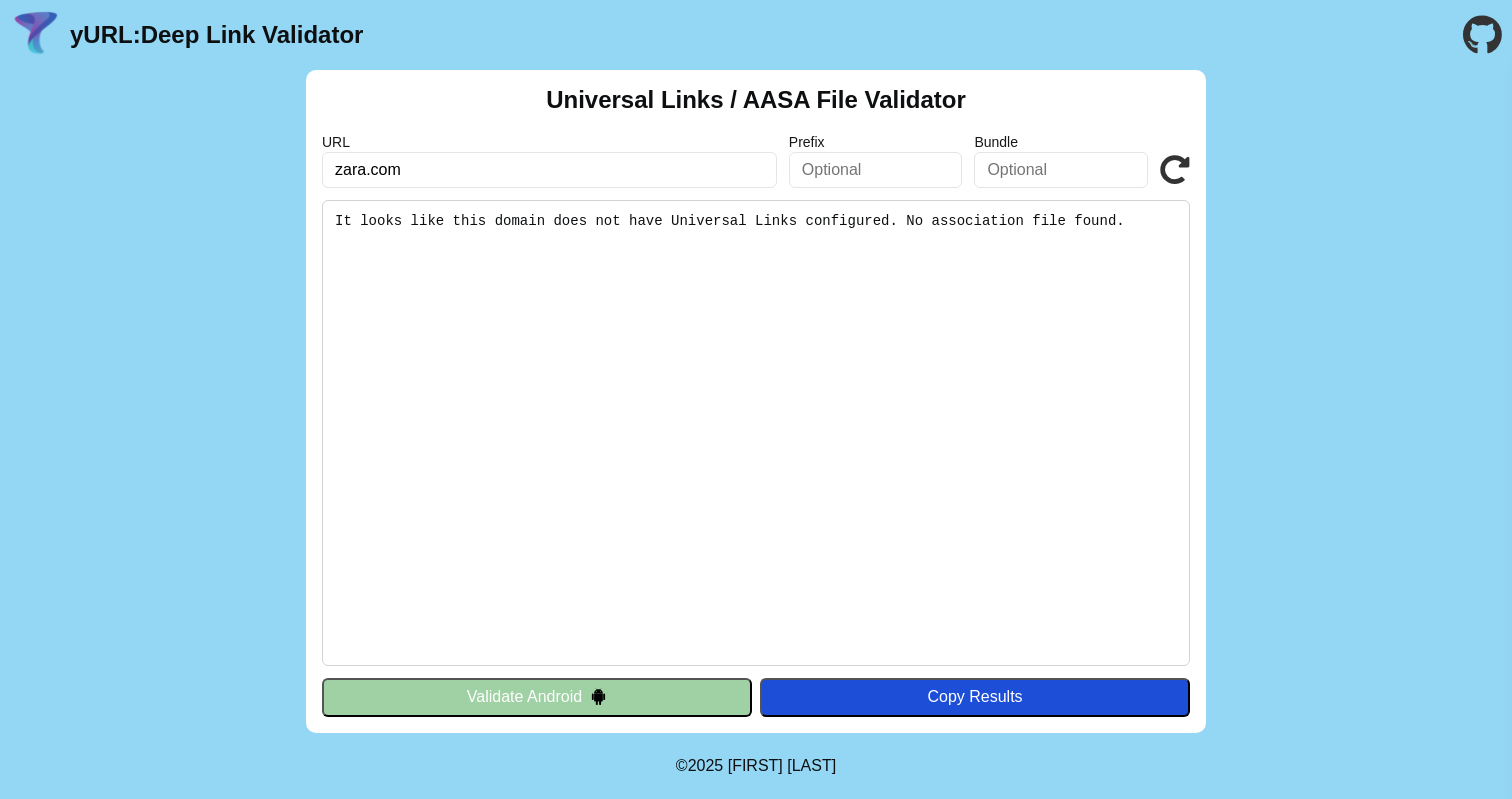 click on "Validate" at bounding box center [0, 0] 